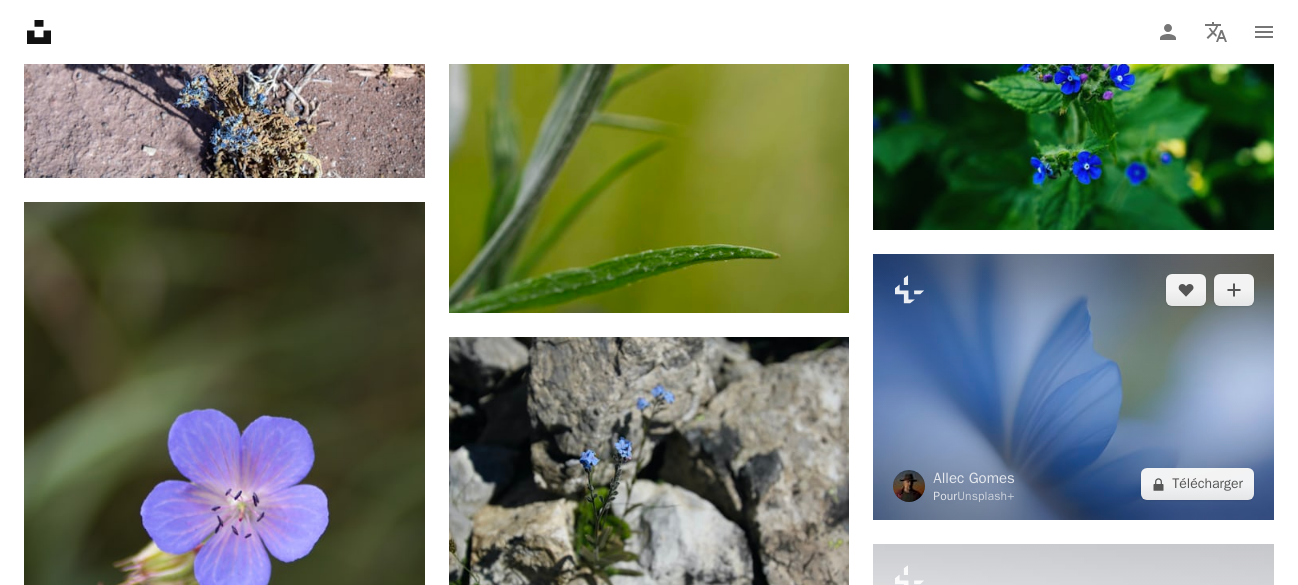 scroll, scrollTop: 20611, scrollLeft: 0, axis: vertical 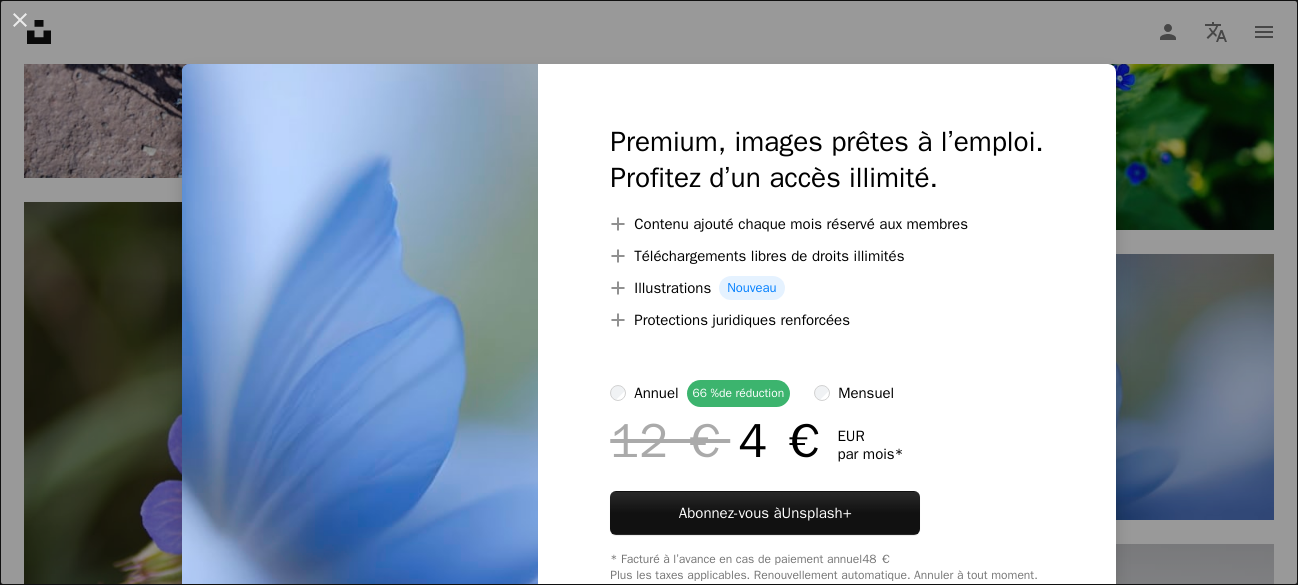 click on "An X shape Premium, images prêtes à l’emploi. Profitez d’un accès illimité. A plus sign Contenu ajouté chaque mois réservé aux membres A plus sign Téléchargements libres de droits illimités A plus sign Illustrations  Nouveau A plus sign Protections juridiques renforcées annuel 66 %  de réduction mensuel 12 €   4 € EUR par mois * Abonnez-vous à  Unsplash+ * Facturé à l’avance en cas de paiement annuel  48 € Plus les taxes applicables. Renouvellement automatique. Annuler à tout moment." at bounding box center [649, 292] 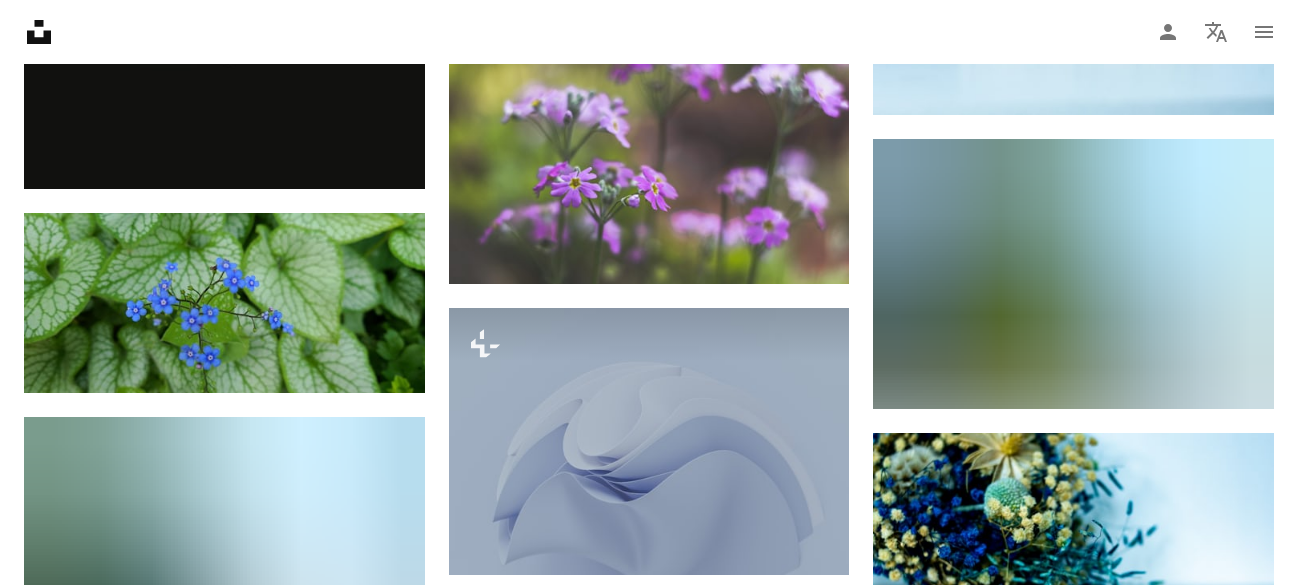 scroll, scrollTop: 89274, scrollLeft: 0, axis: vertical 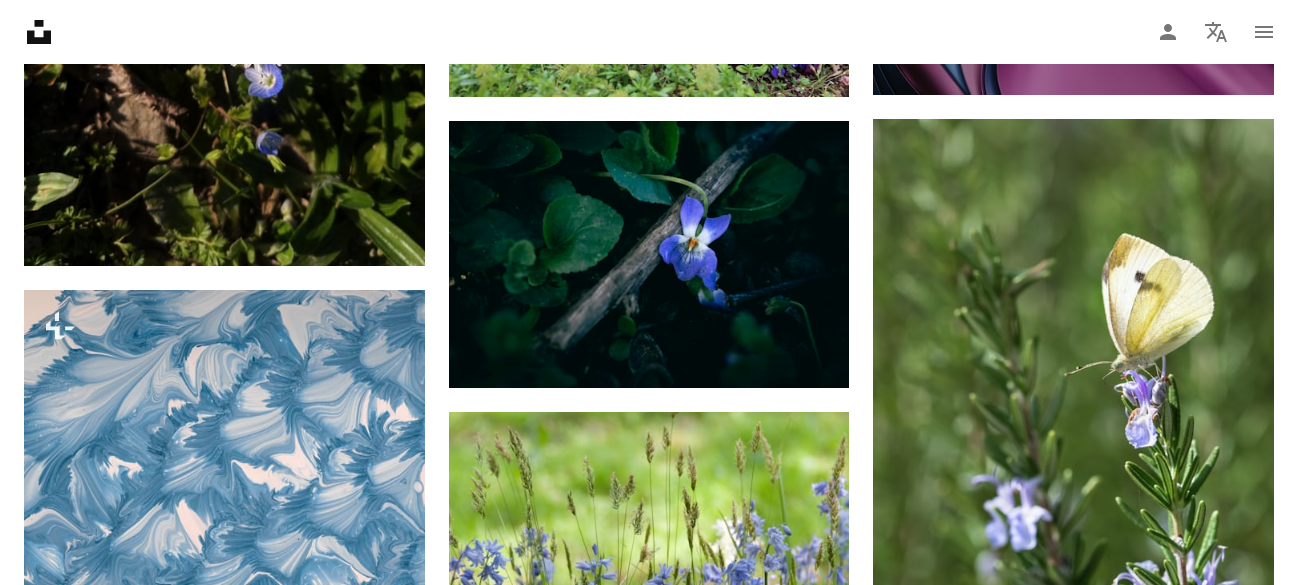 click on "**********" at bounding box center [619, -94727] 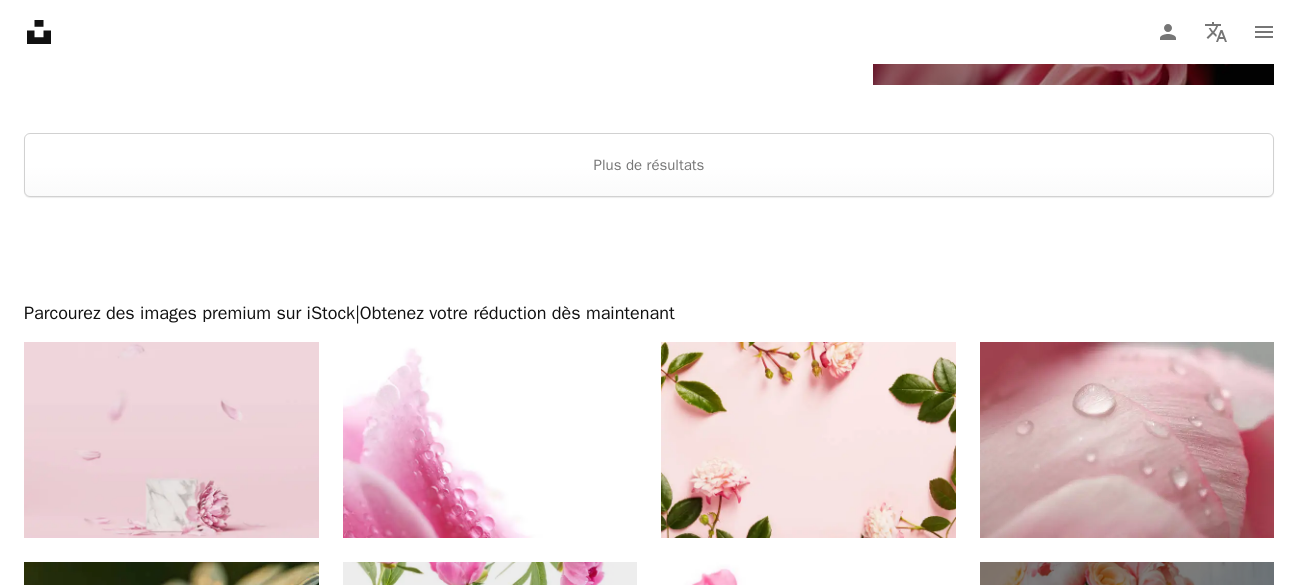 scroll, scrollTop: 4359, scrollLeft: 0, axis: vertical 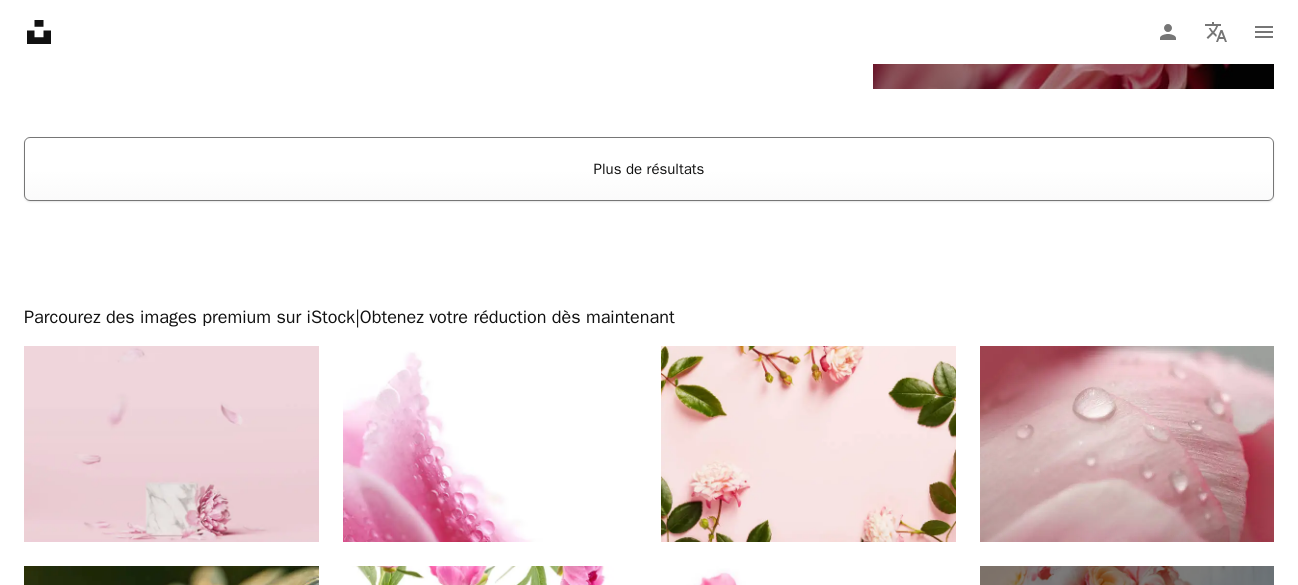 click on "Plus de résultats" at bounding box center [649, 169] 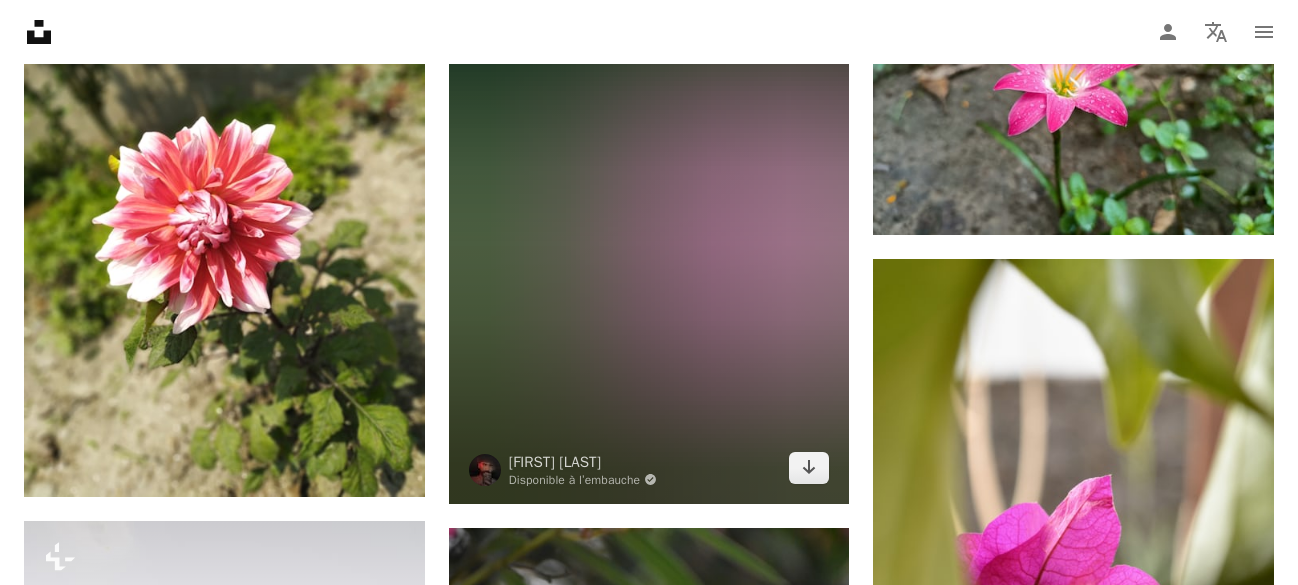 scroll, scrollTop: 17823, scrollLeft: 0, axis: vertical 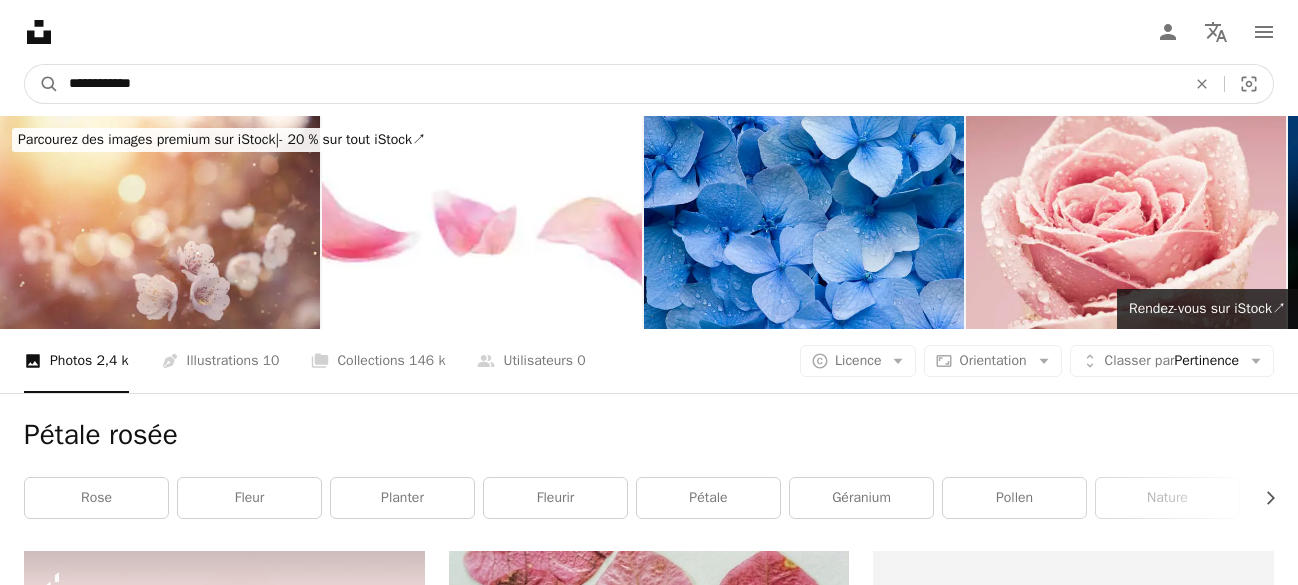 drag, startPoint x: 145, startPoint y: 81, endPoint x: 260, endPoint y: 52, distance: 118.60017 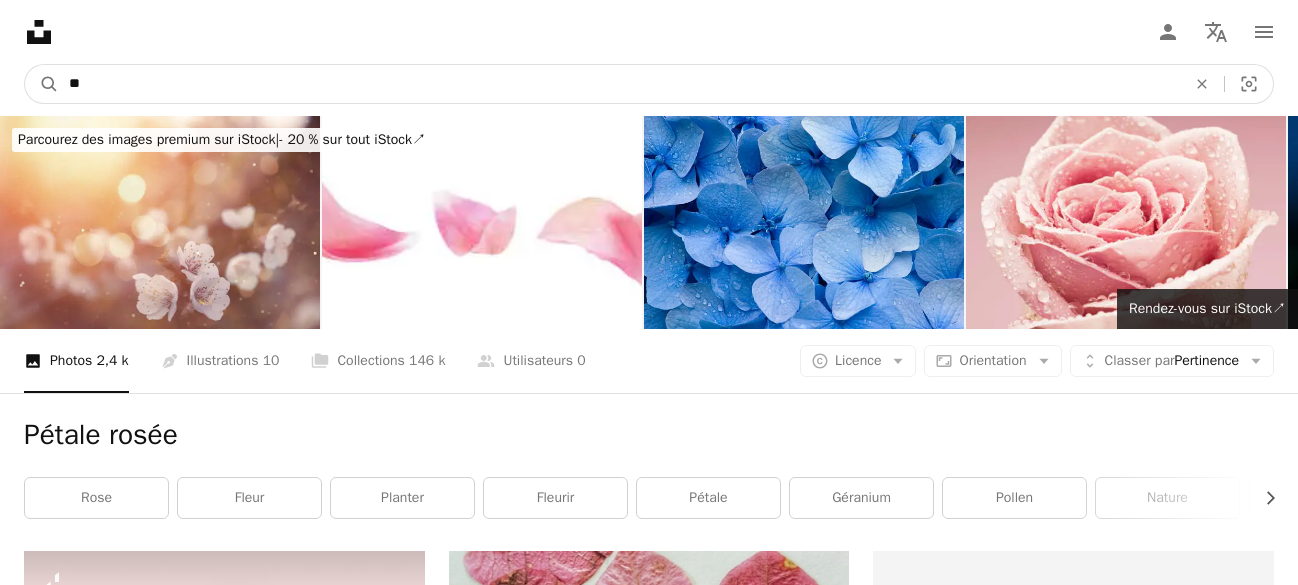 type on "*" 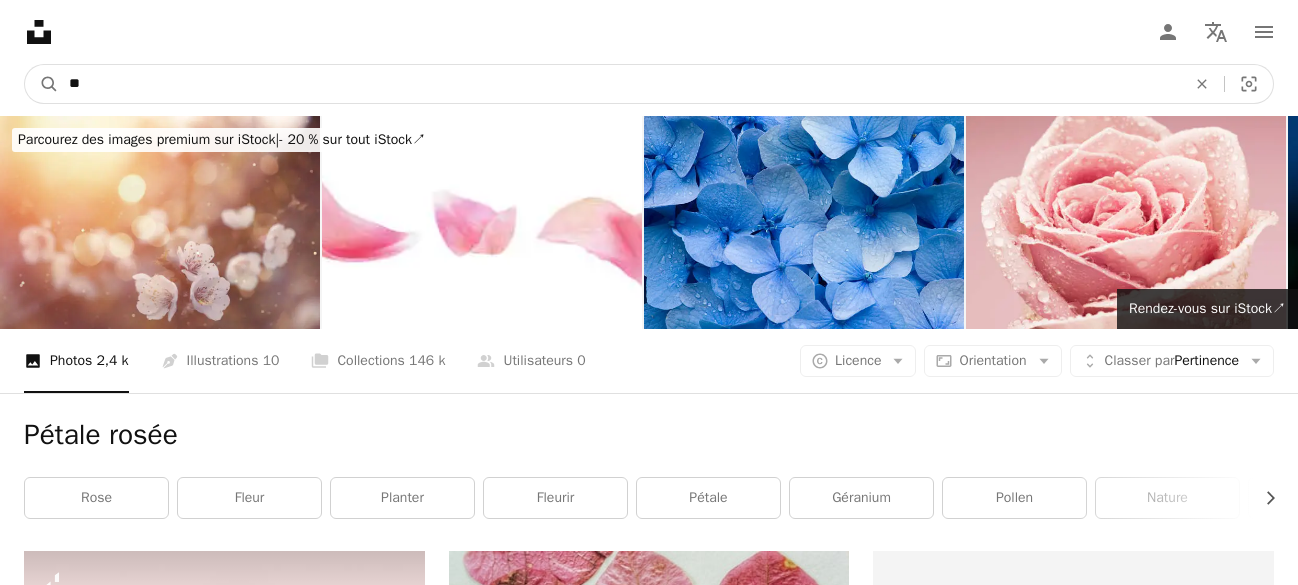 type on "*" 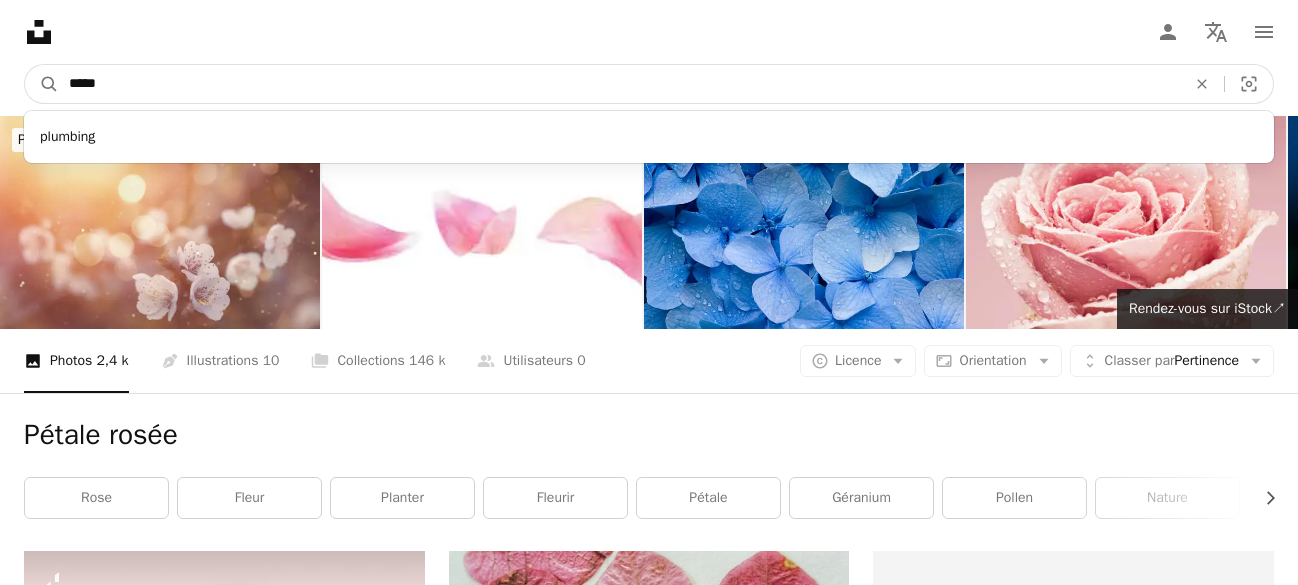 type on "*****" 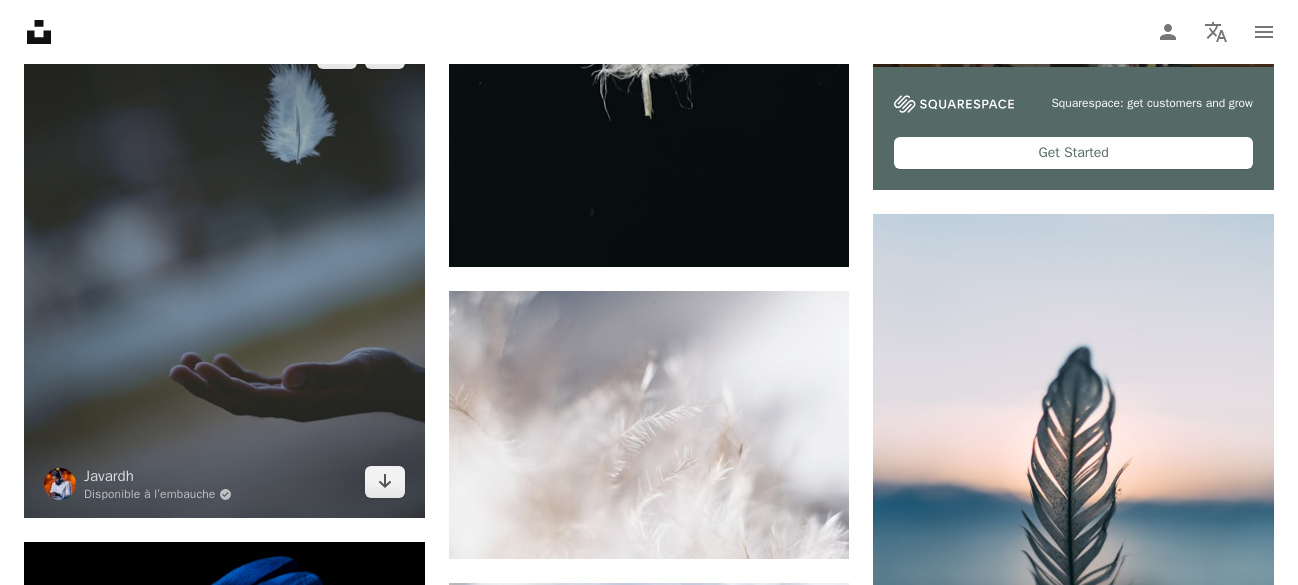 scroll, scrollTop: 918, scrollLeft: 0, axis: vertical 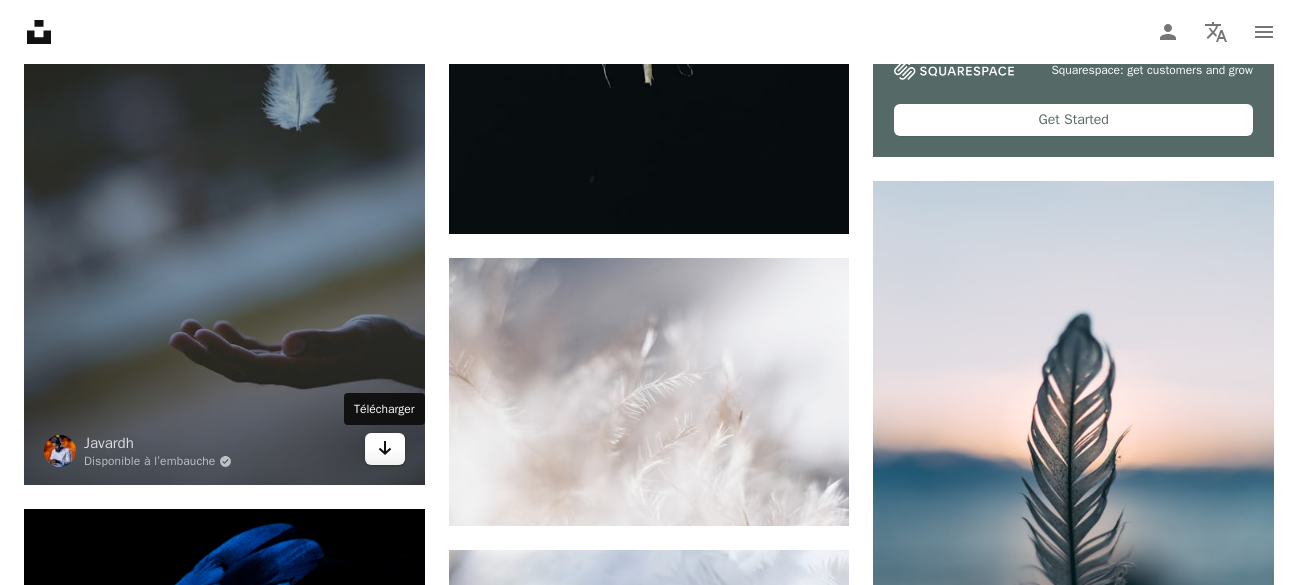 click 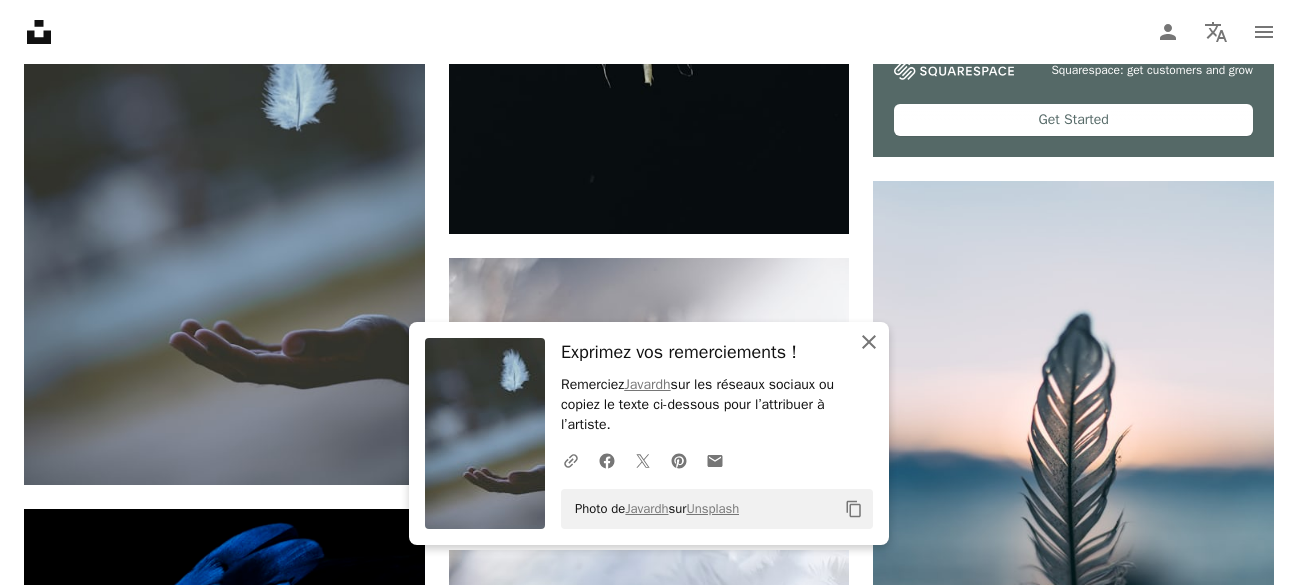 click on "An X shape" 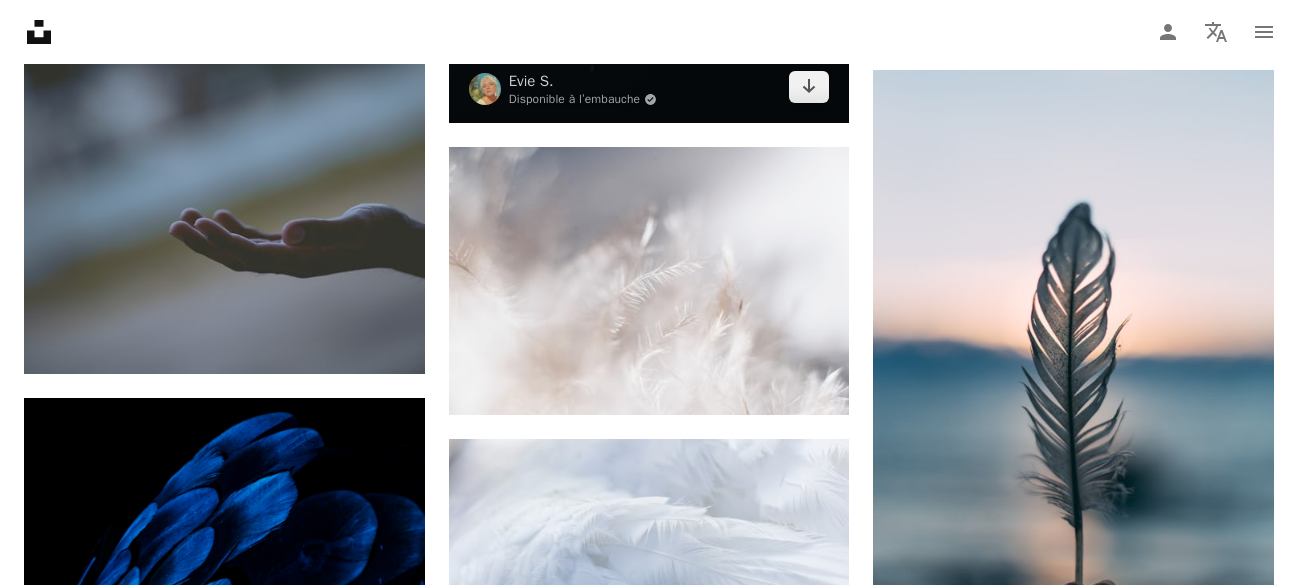 scroll, scrollTop: 1122, scrollLeft: 0, axis: vertical 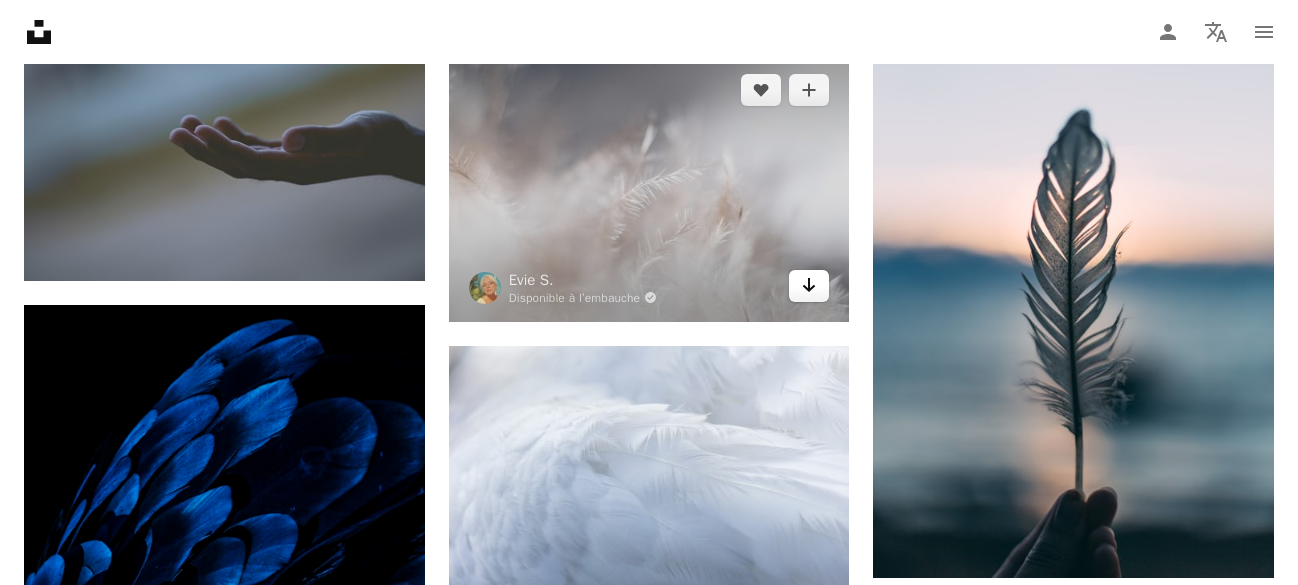 click on "Arrow pointing down" 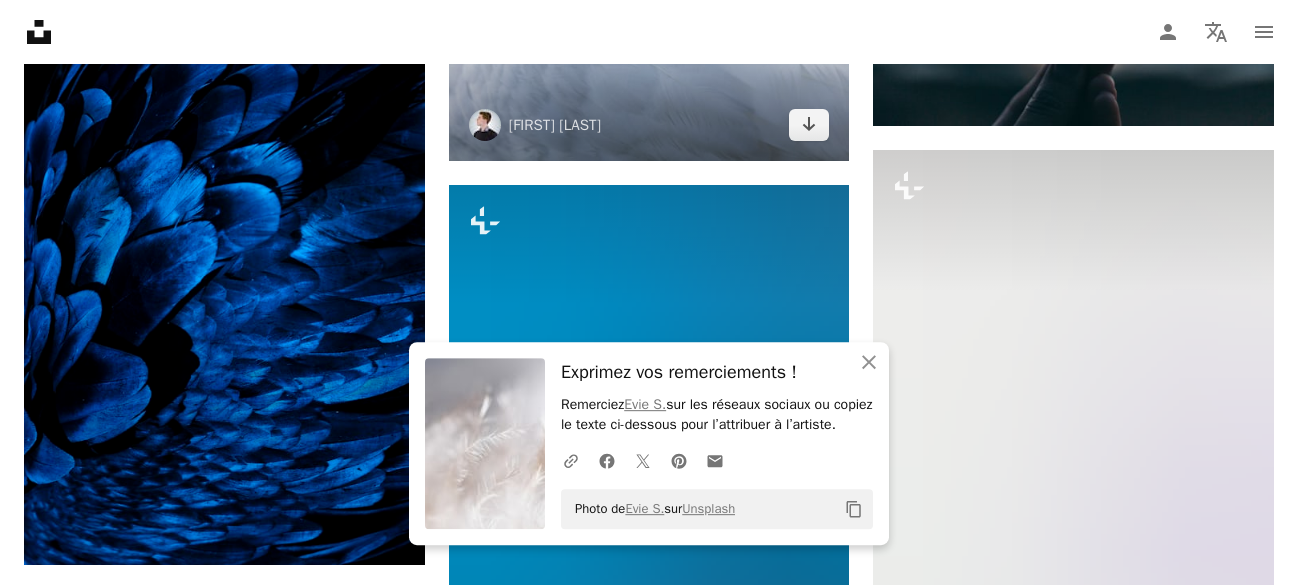 scroll, scrollTop: 1632, scrollLeft: 0, axis: vertical 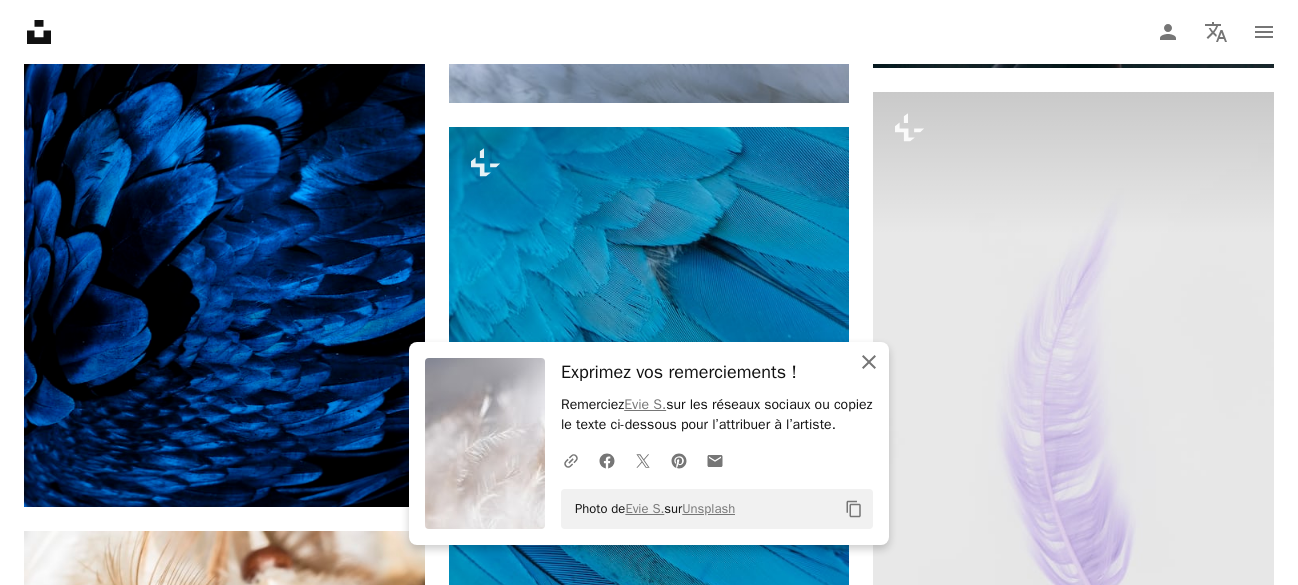 click on "An X shape" 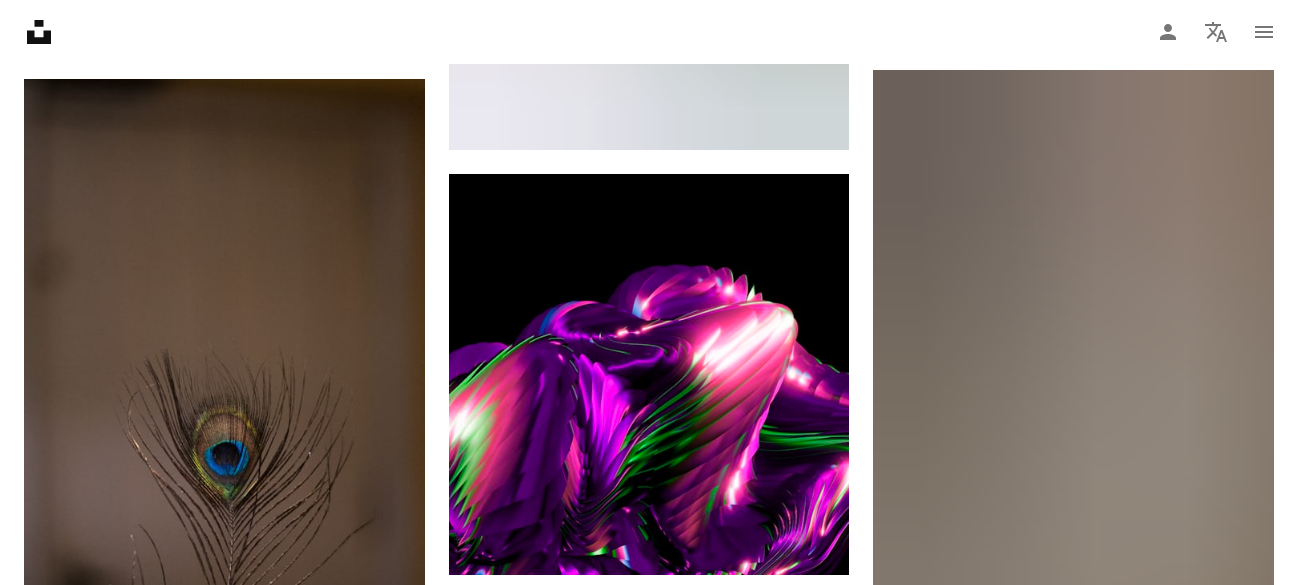 scroll, scrollTop: 90678, scrollLeft: 0, axis: vertical 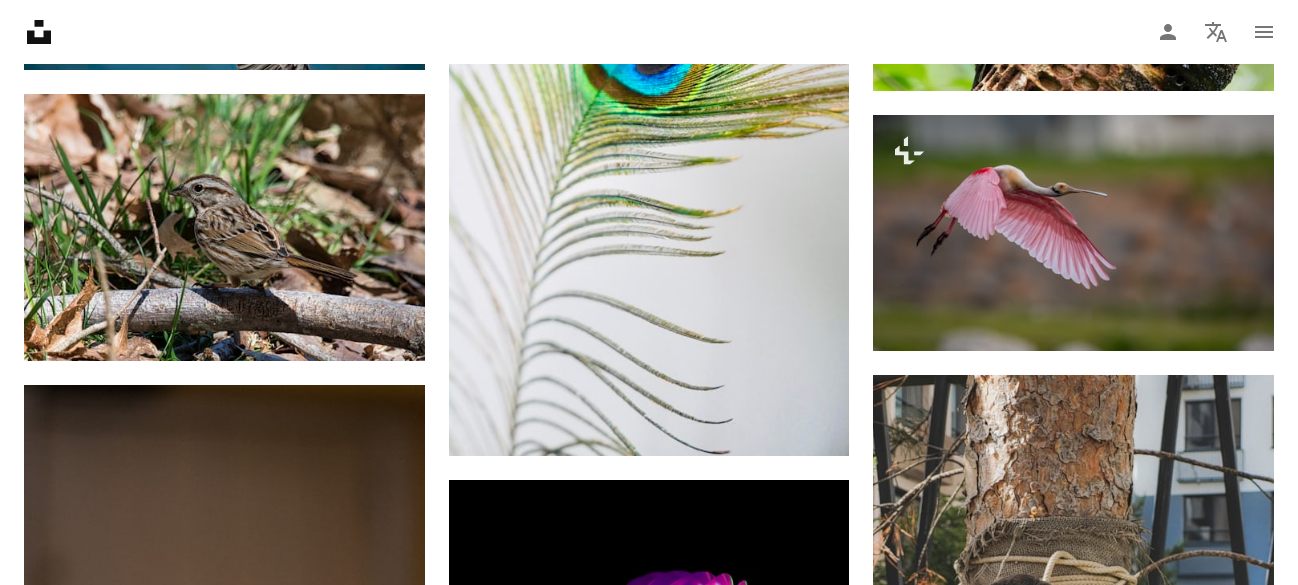click on "*****" at bounding box center [619, -89574] 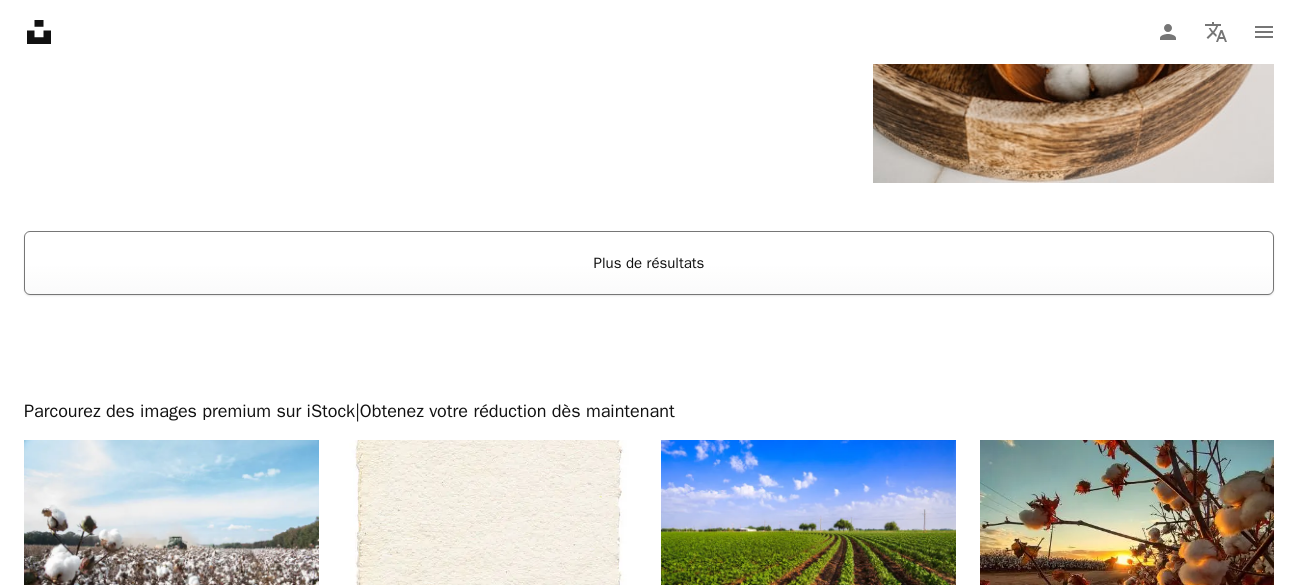 scroll, scrollTop: 3672, scrollLeft: 0, axis: vertical 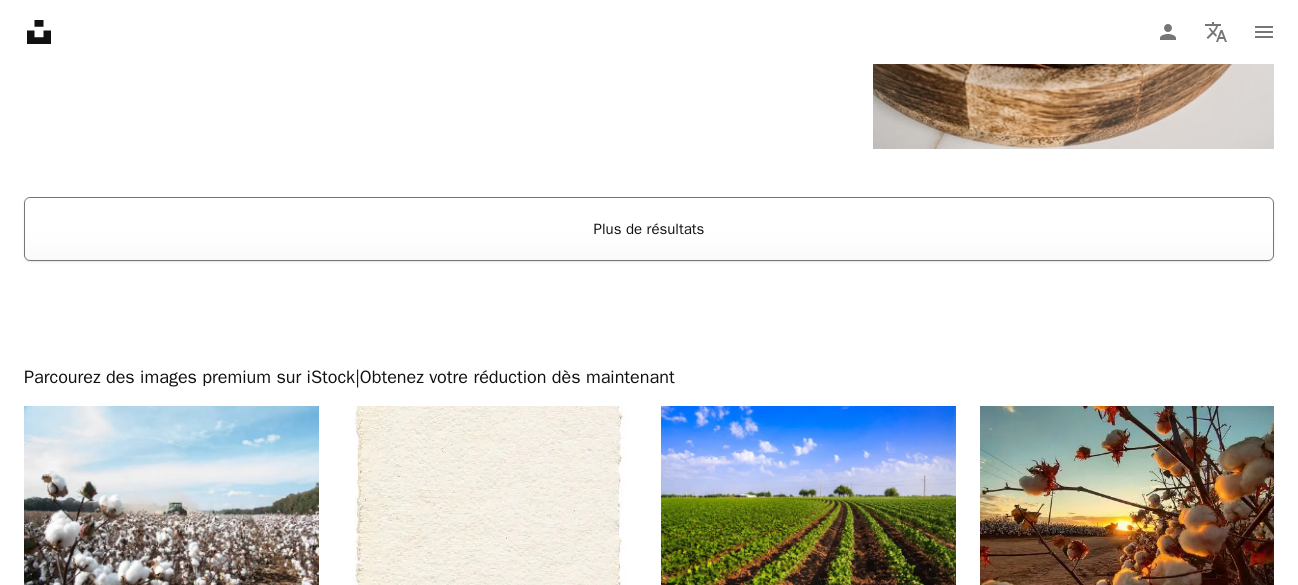 click on "Plus de résultats" at bounding box center (649, 229) 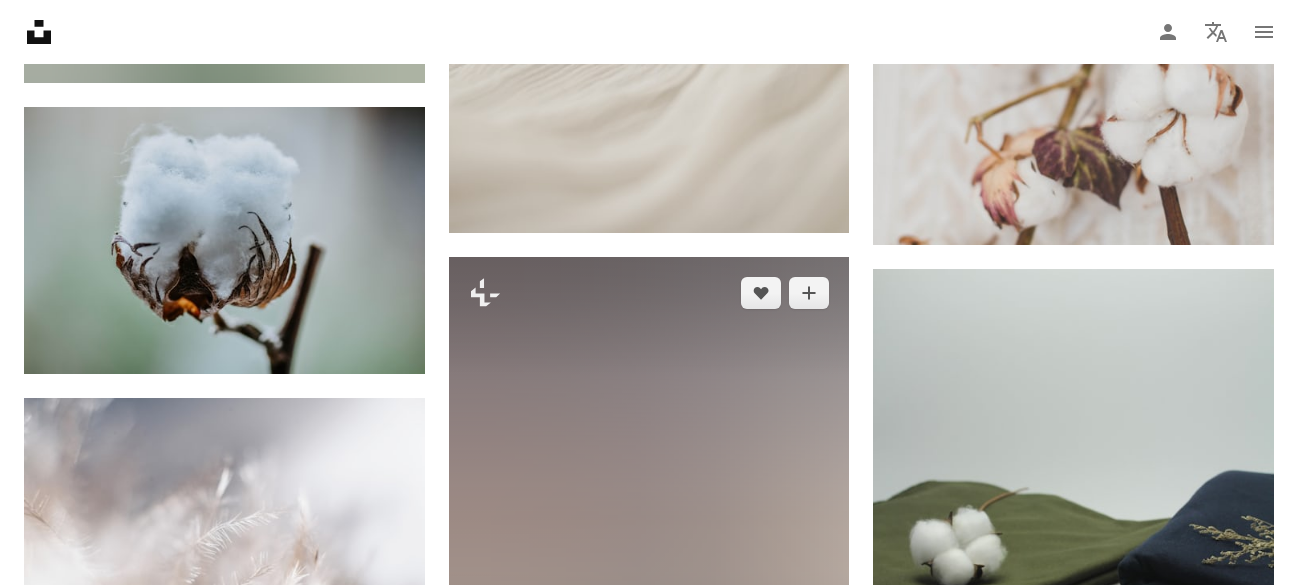 scroll, scrollTop: 7752, scrollLeft: 0, axis: vertical 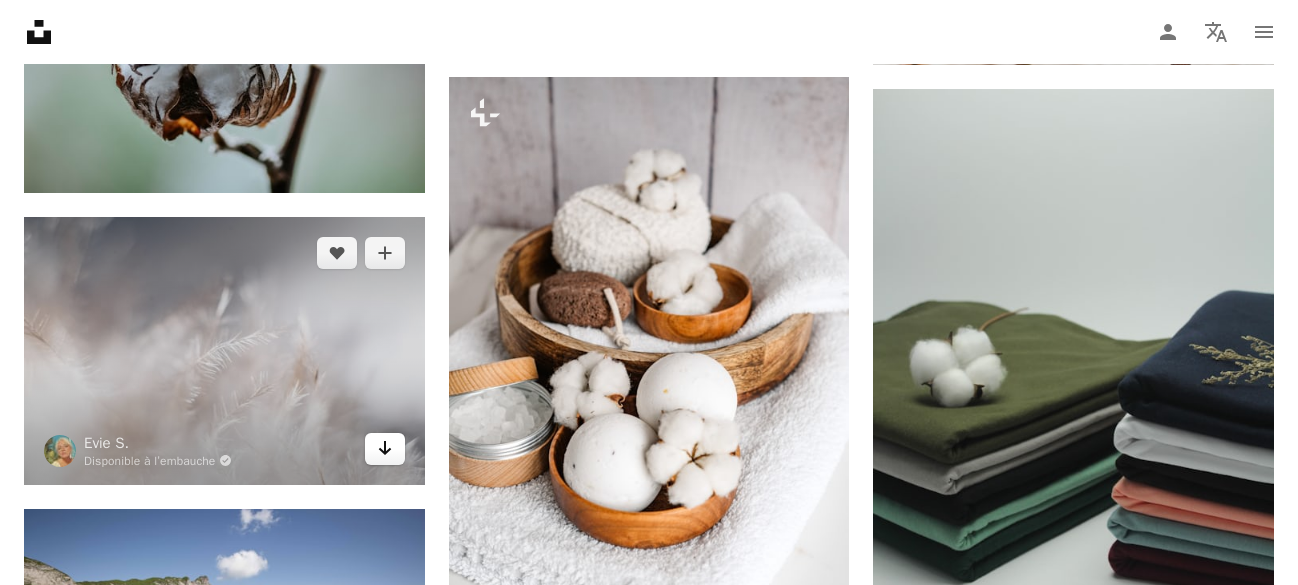 click 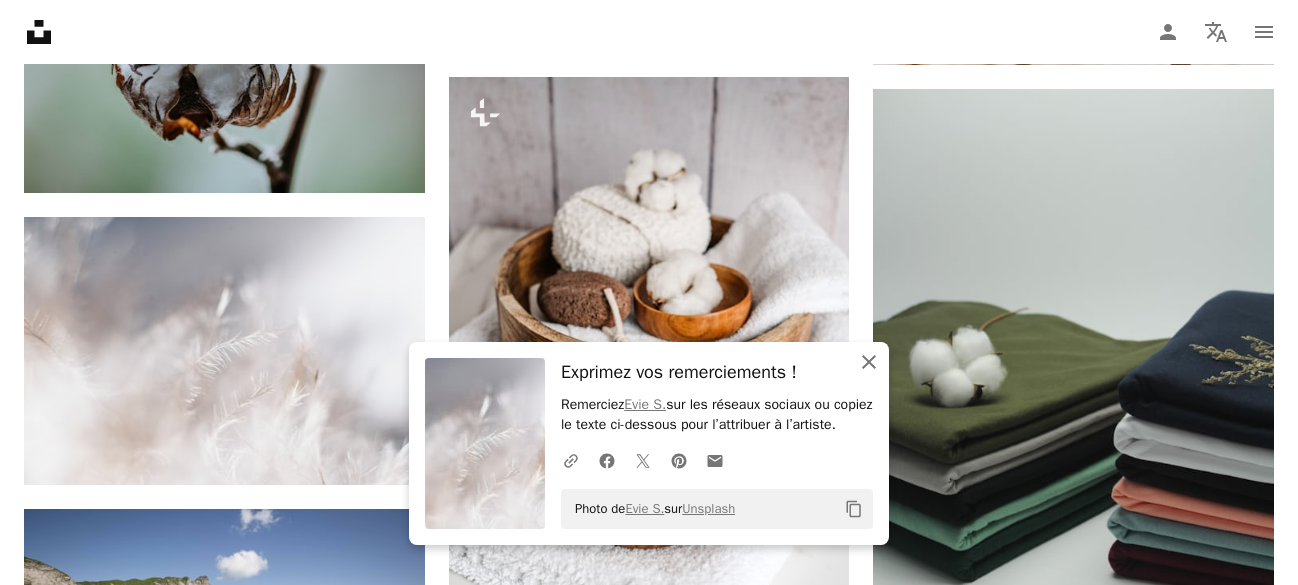 click on "An X shape" 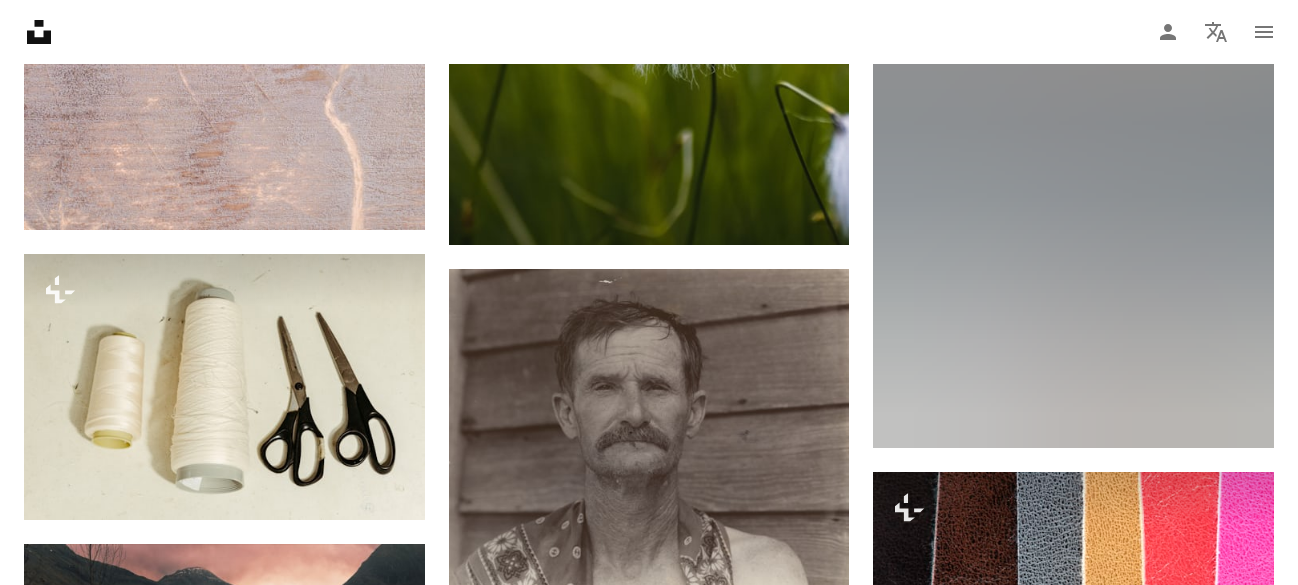 scroll, scrollTop: 40188, scrollLeft: 0, axis: vertical 